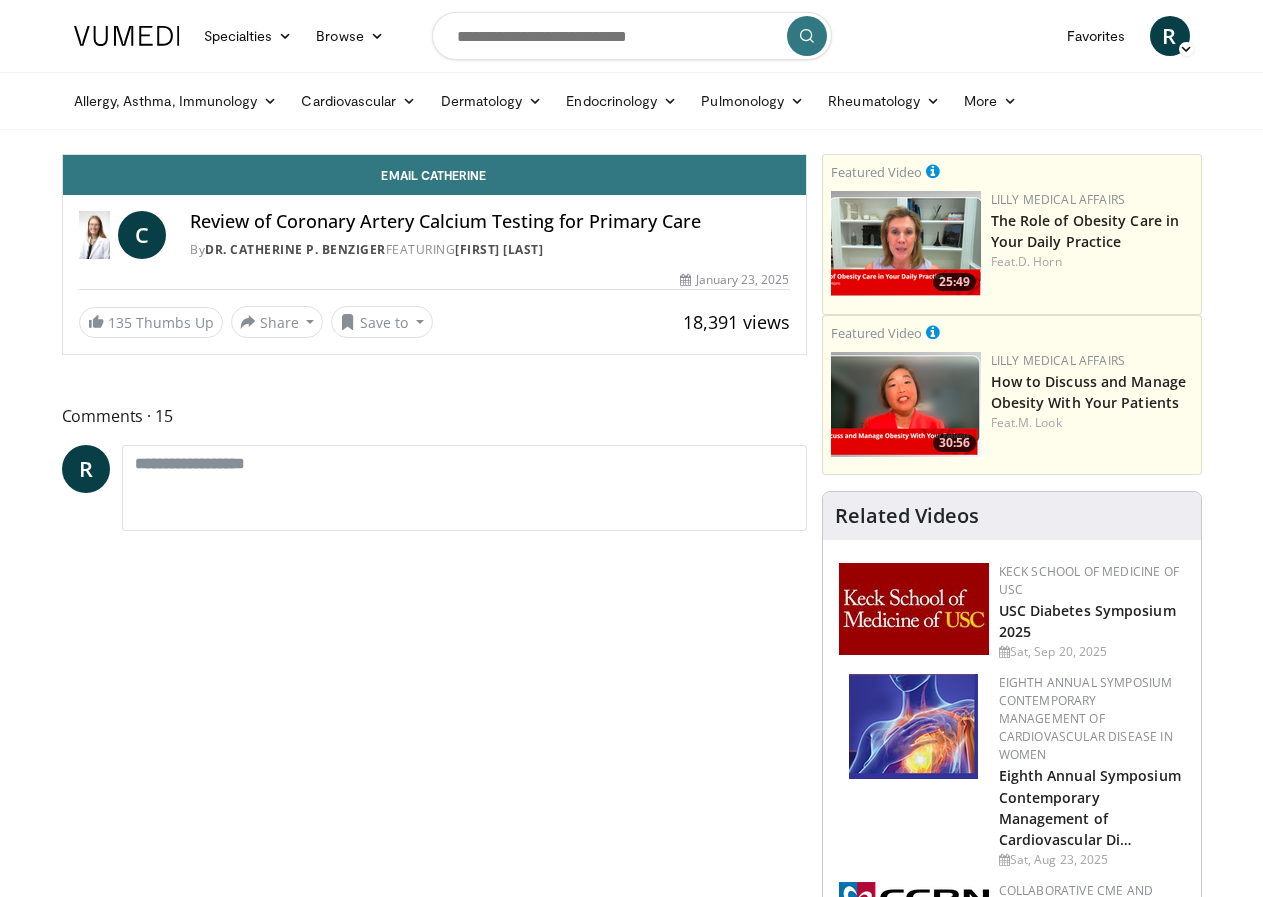 scroll, scrollTop: 0, scrollLeft: 0, axis: both 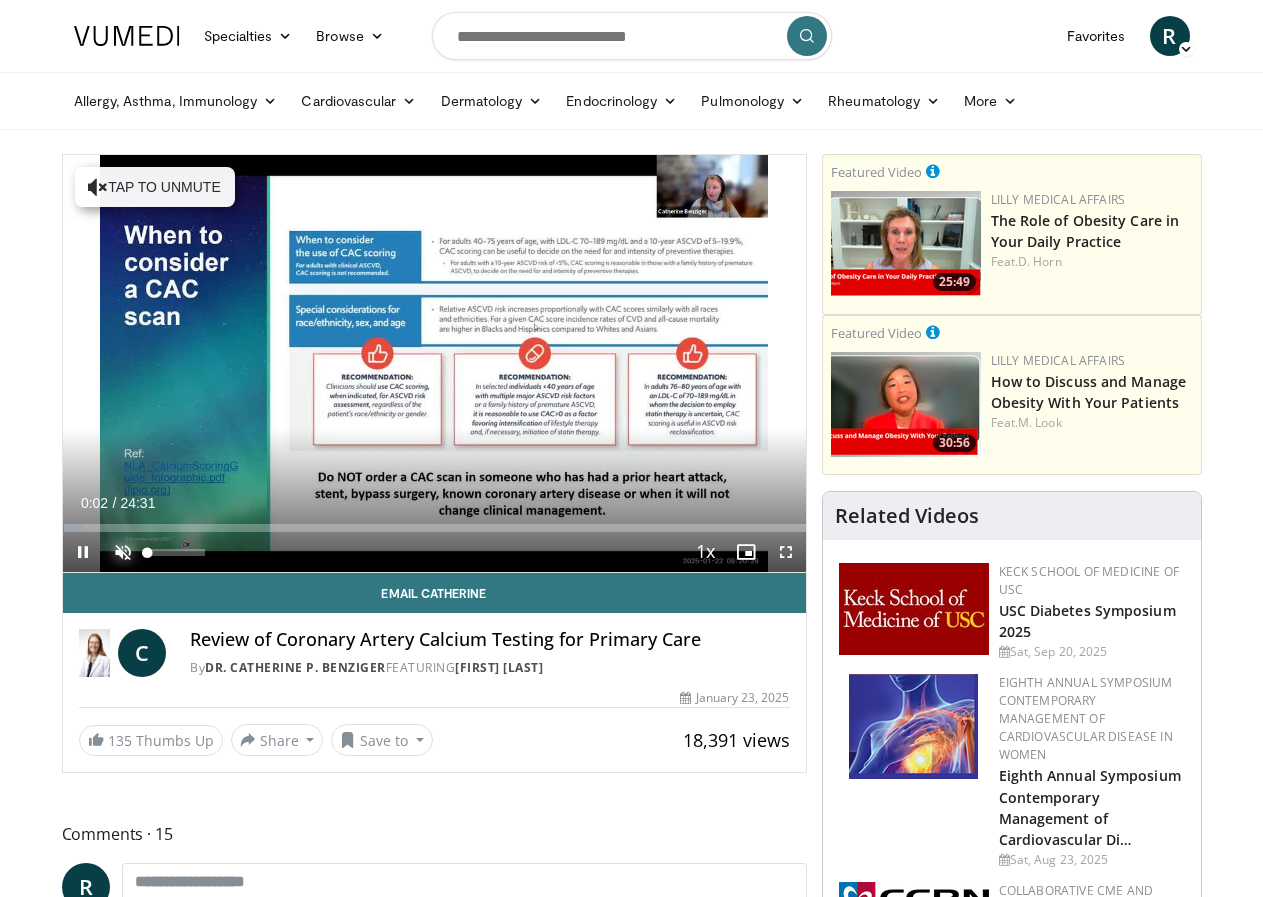 click at bounding box center (123, 552) 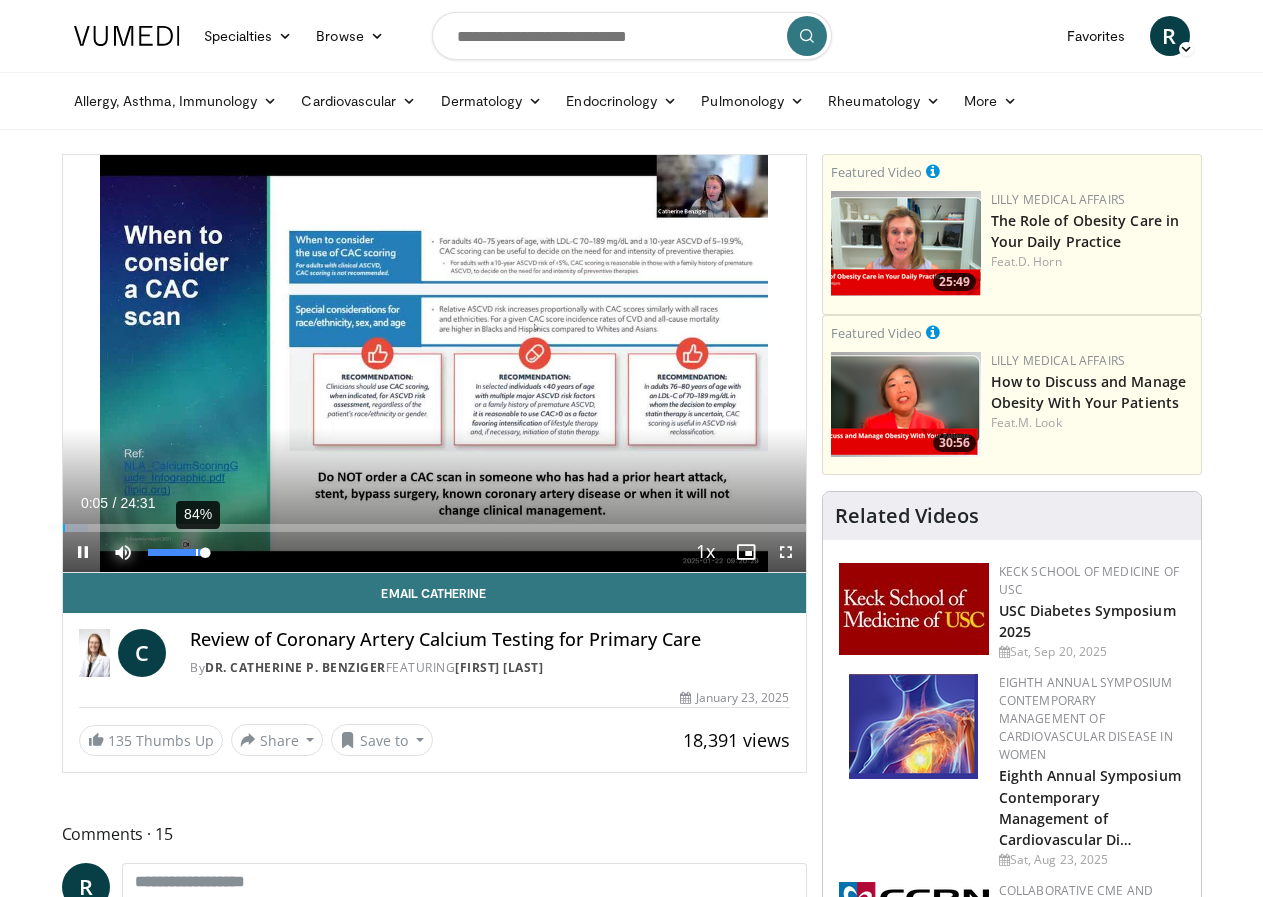 click on "84%" at bounding box center [176, 552] 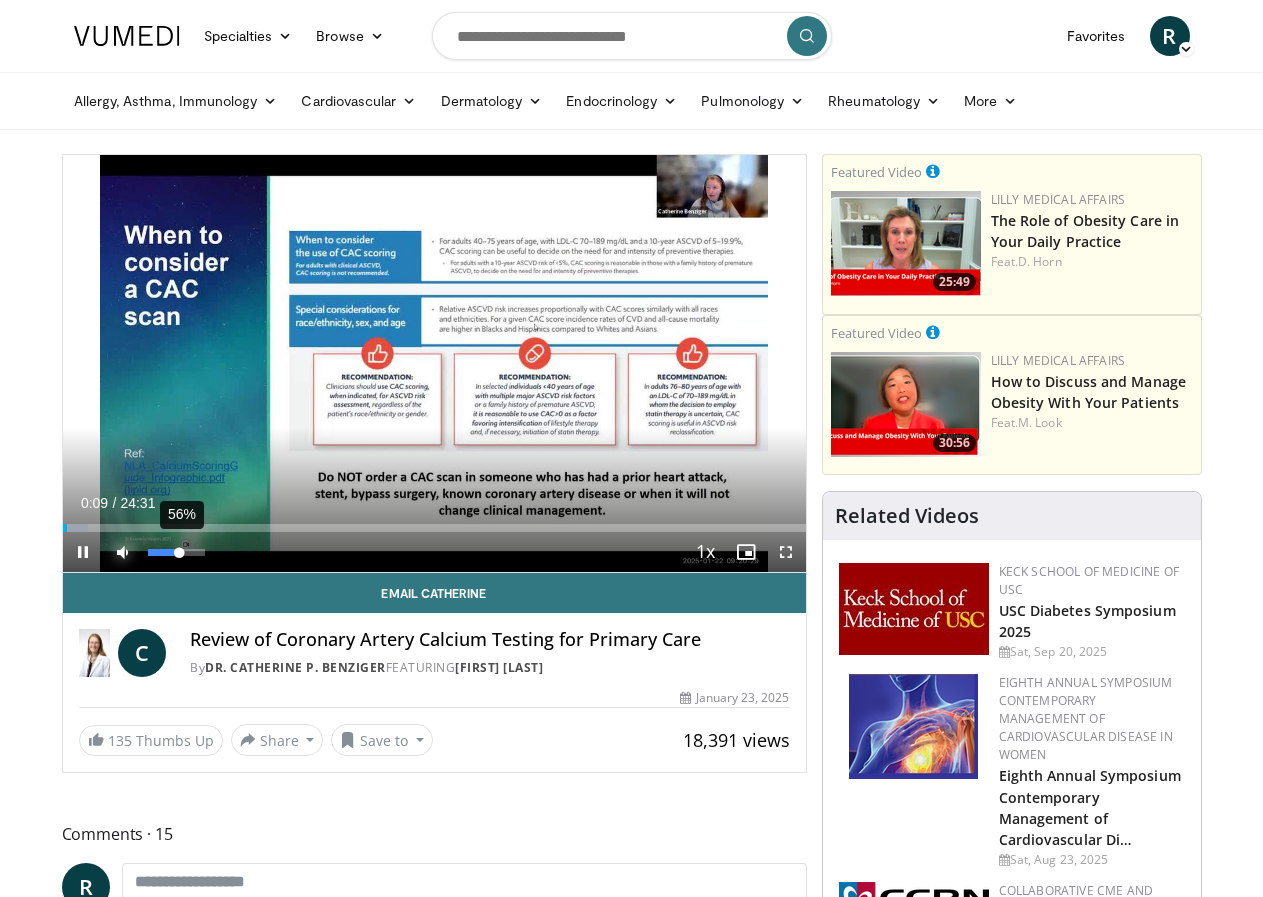 click on "56%" at bounding box center (176, 552) 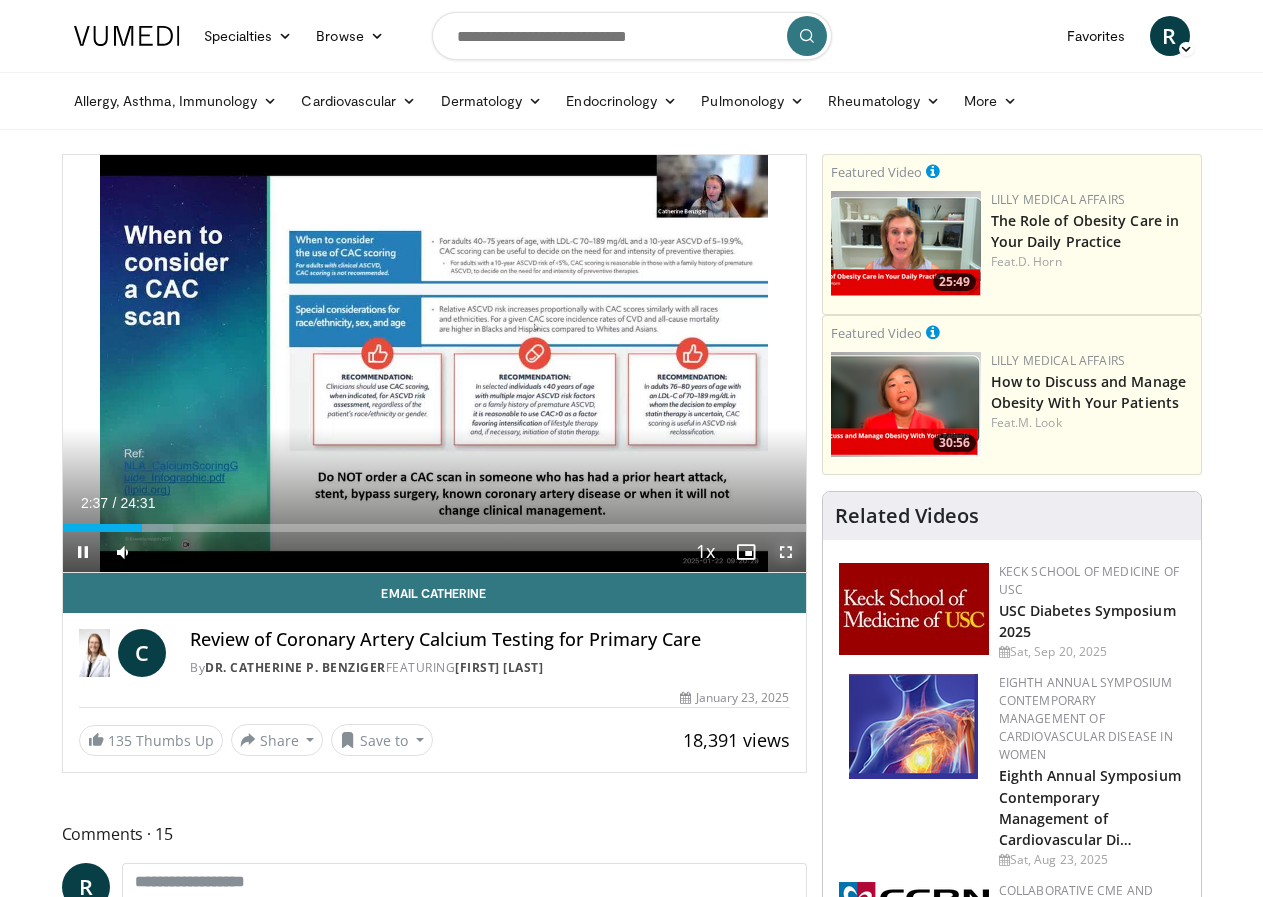 click at bounding box center [786, 552] 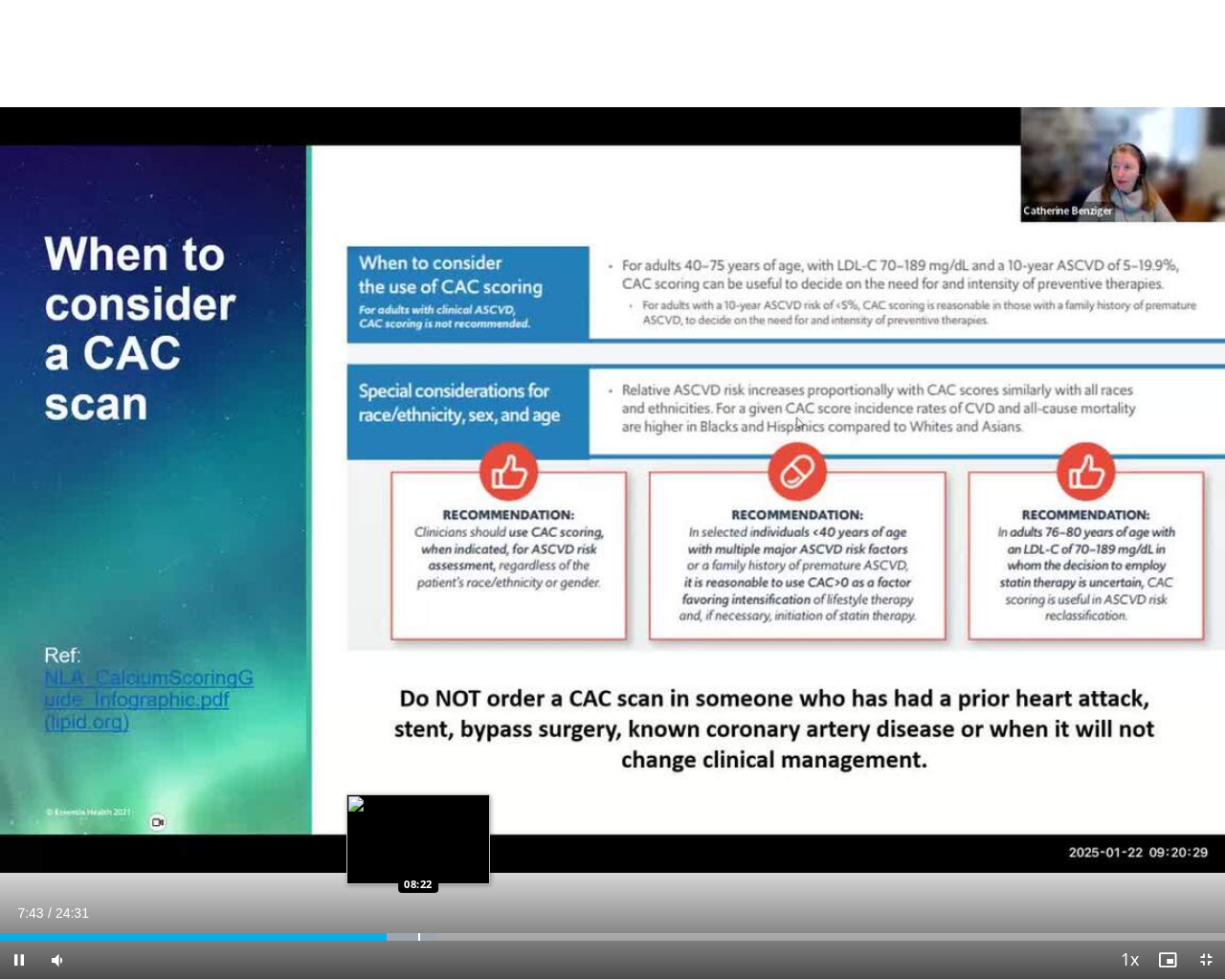 click at bounding box center (419, 937) 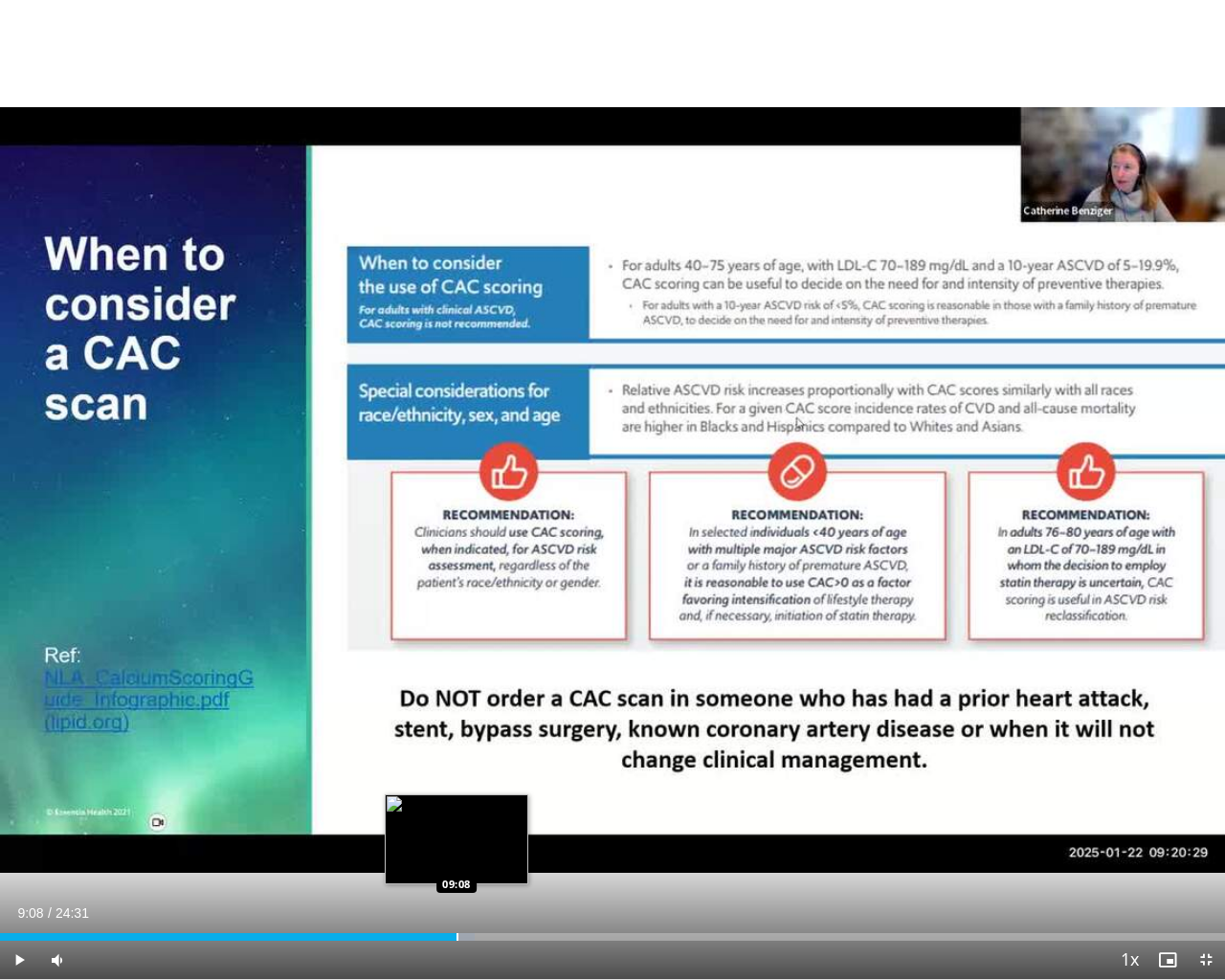 drag, startPoint x: 412, startPoint y: 931, endPoint x: 457, endPoint y: 938, distance: 45.54119 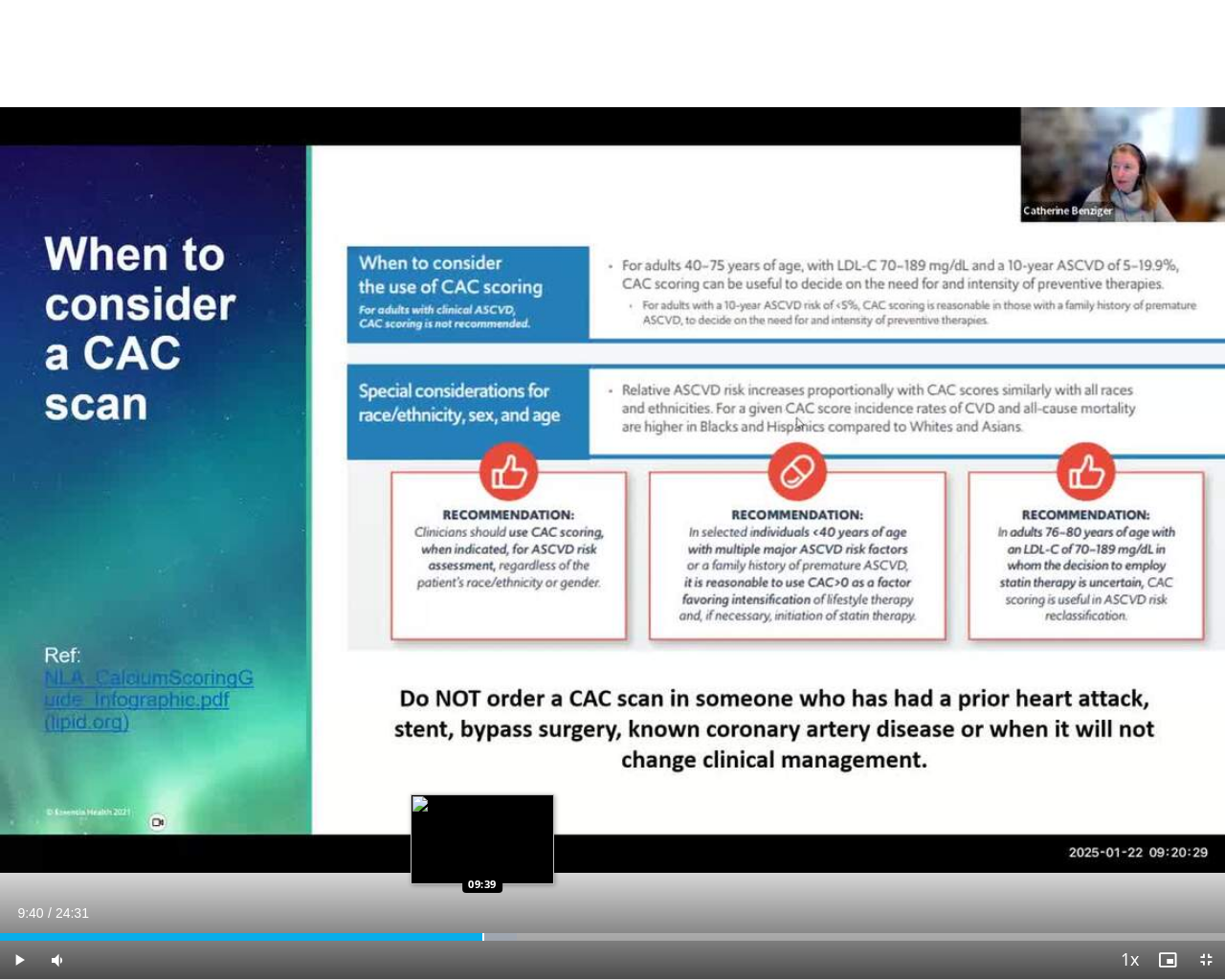 drag, startPoint x: 466, startPoint y: 933, endPoint x: 483, endPoint y: 935, distance: 17.117243 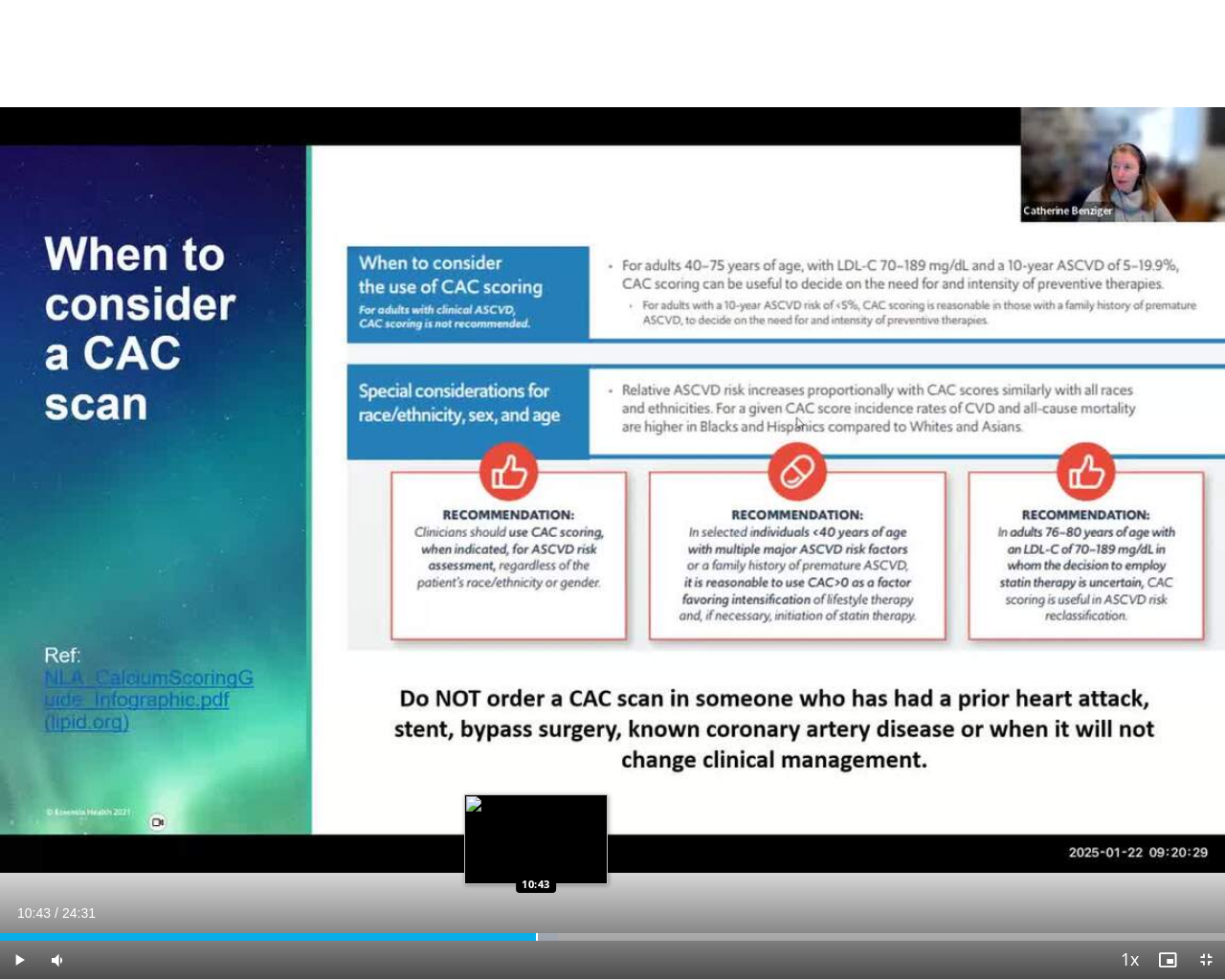 drag, startPoint x: 504, startPoint y: 933, endPoint x: 536, endPoint y: 933, distance: 32 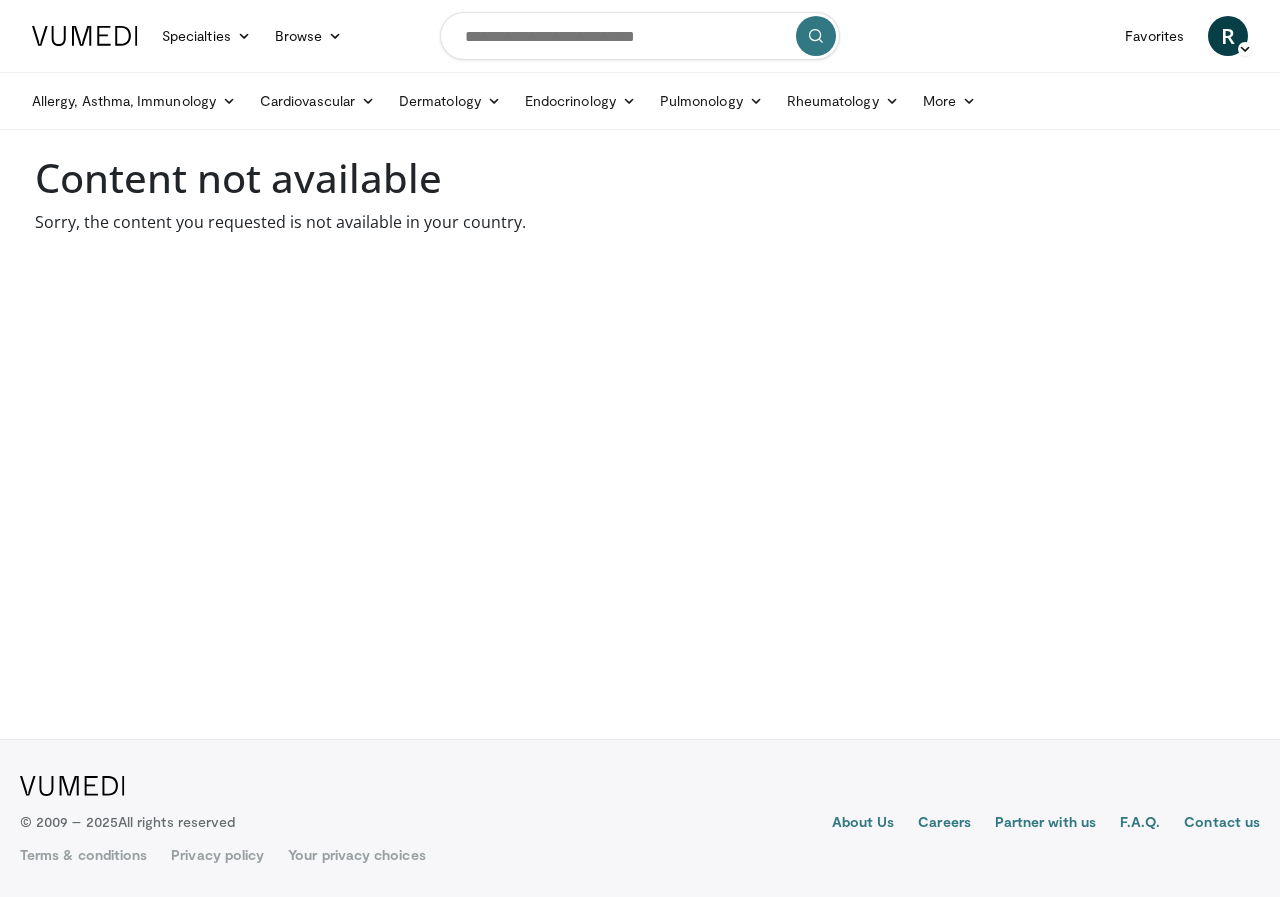 scroll, scrollTop: 0, scrollLeft: 0, axis: both 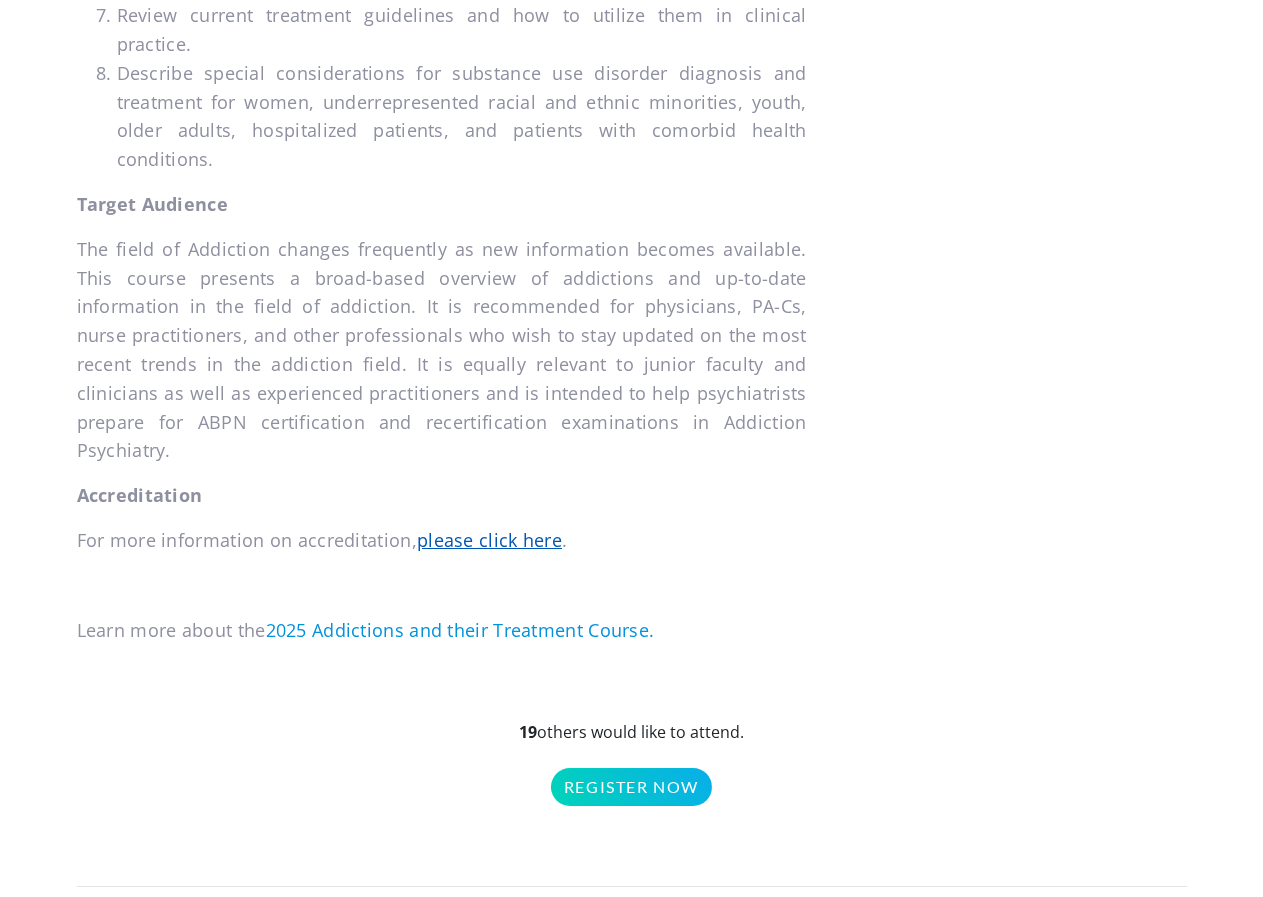 click on "please click here" at bounding box center (489, 540) 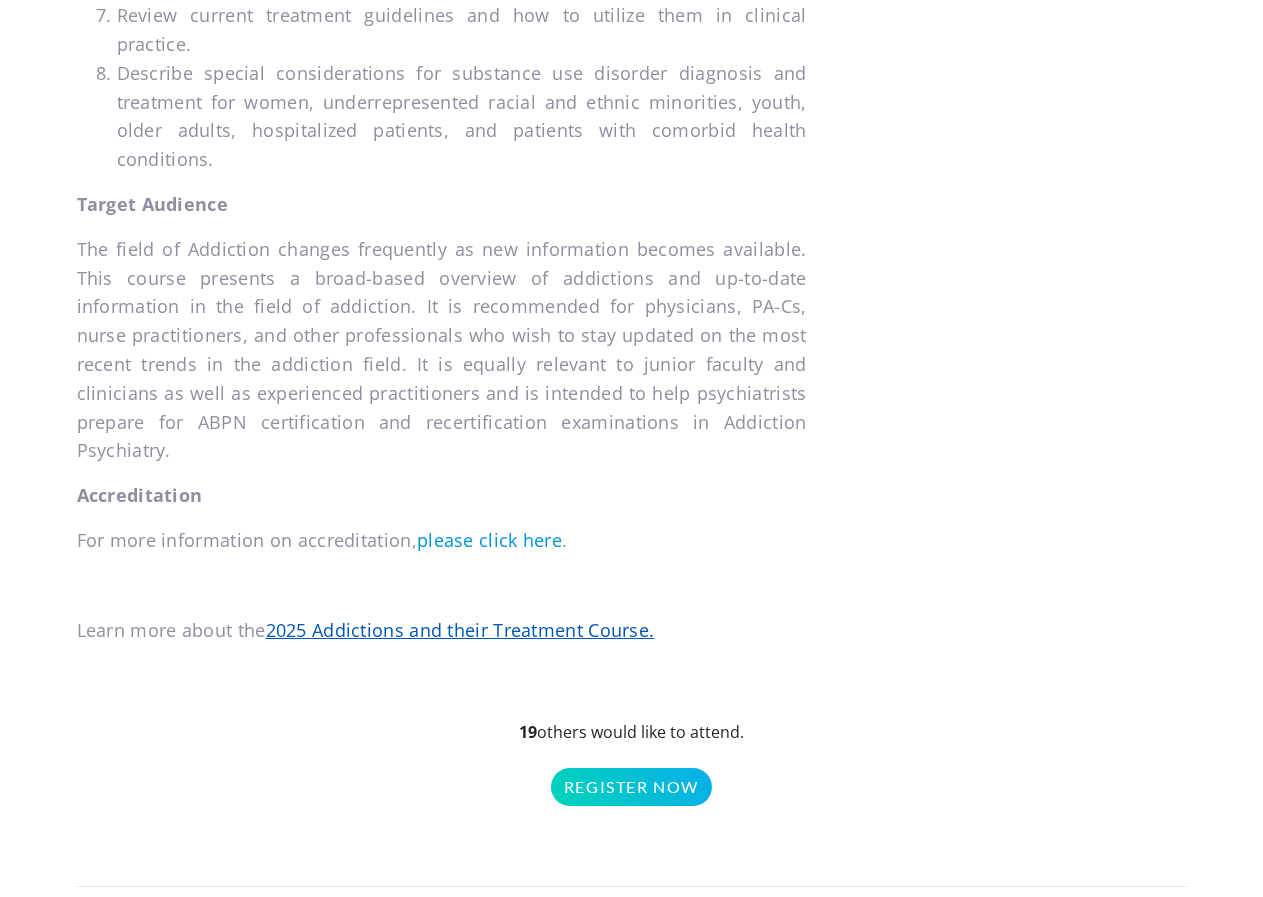 click on "2025 Addictions and their Treatment Course." at bounding box center (460, 630) 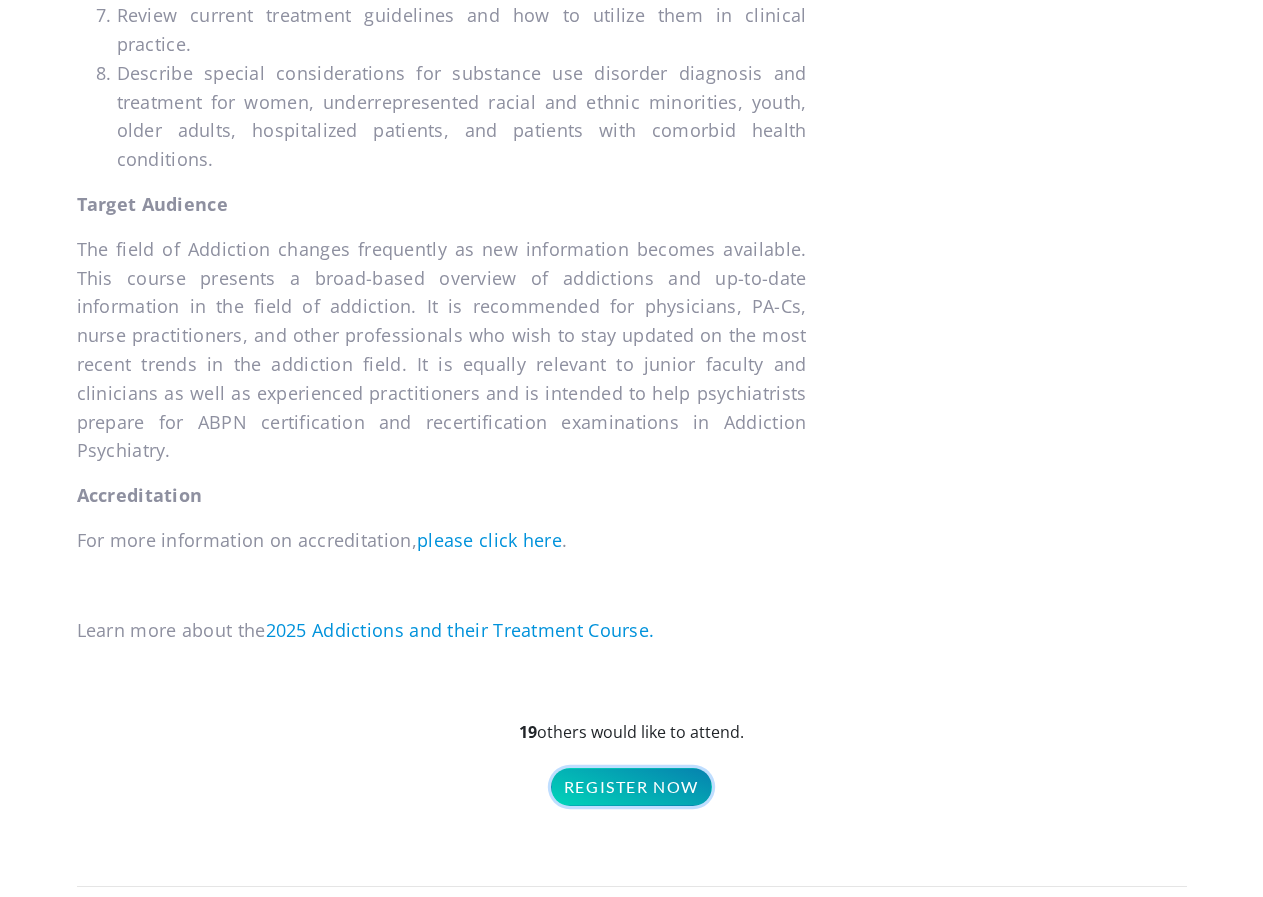 click on "Register Now" at bounding box center (631, 787) 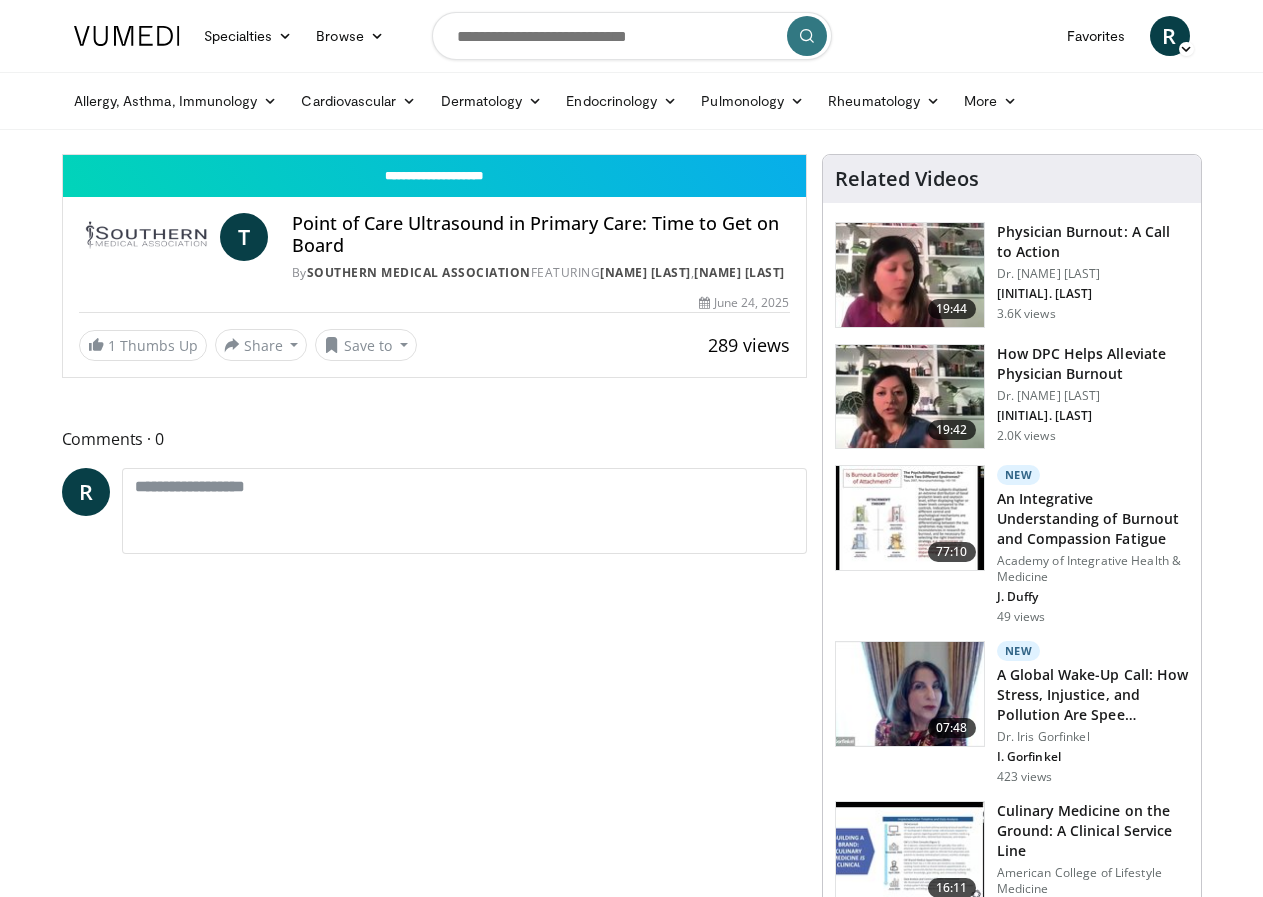 scroll, scrollTop: 0, scrollLeft: 0, axis: both 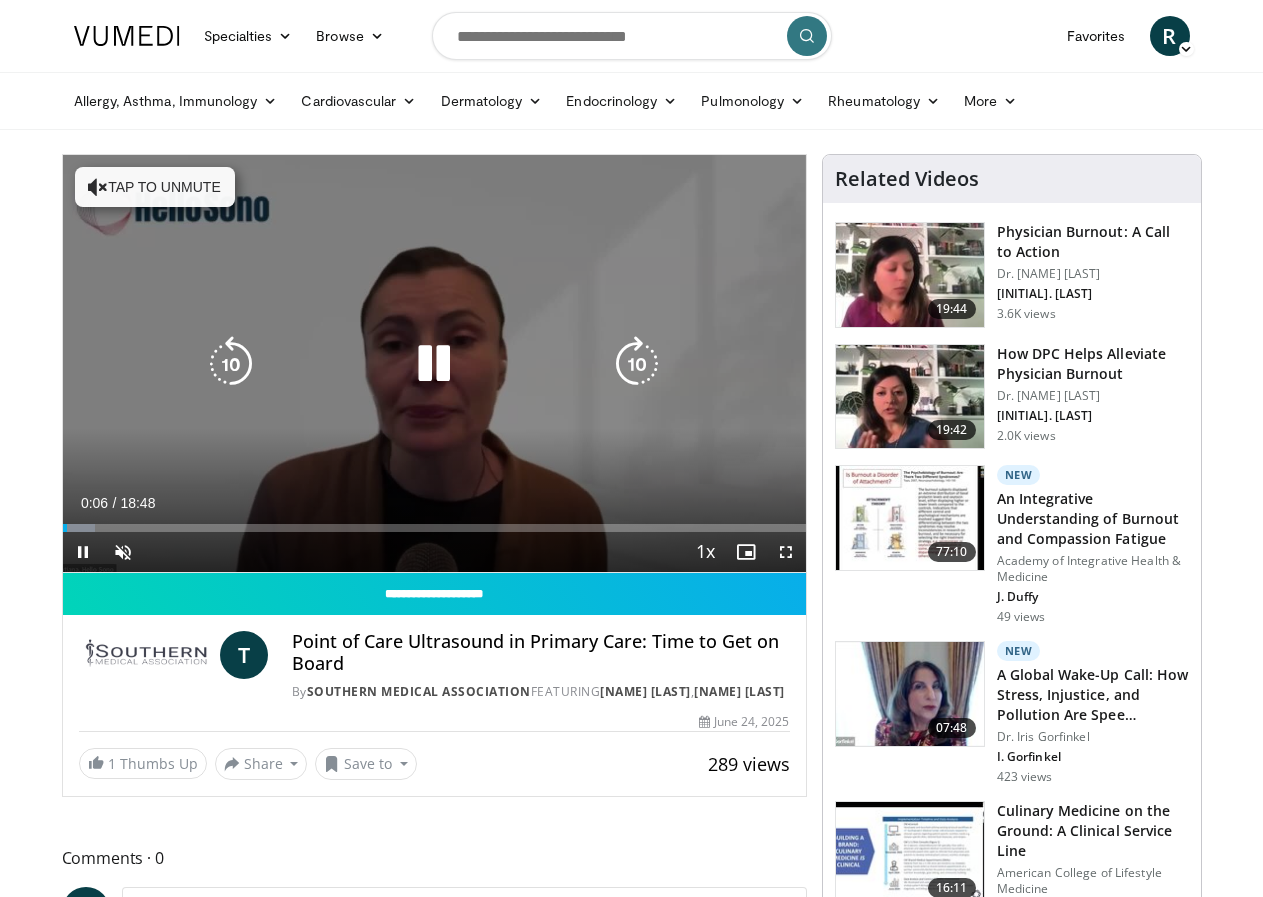 click at bounding box center (98, 187) 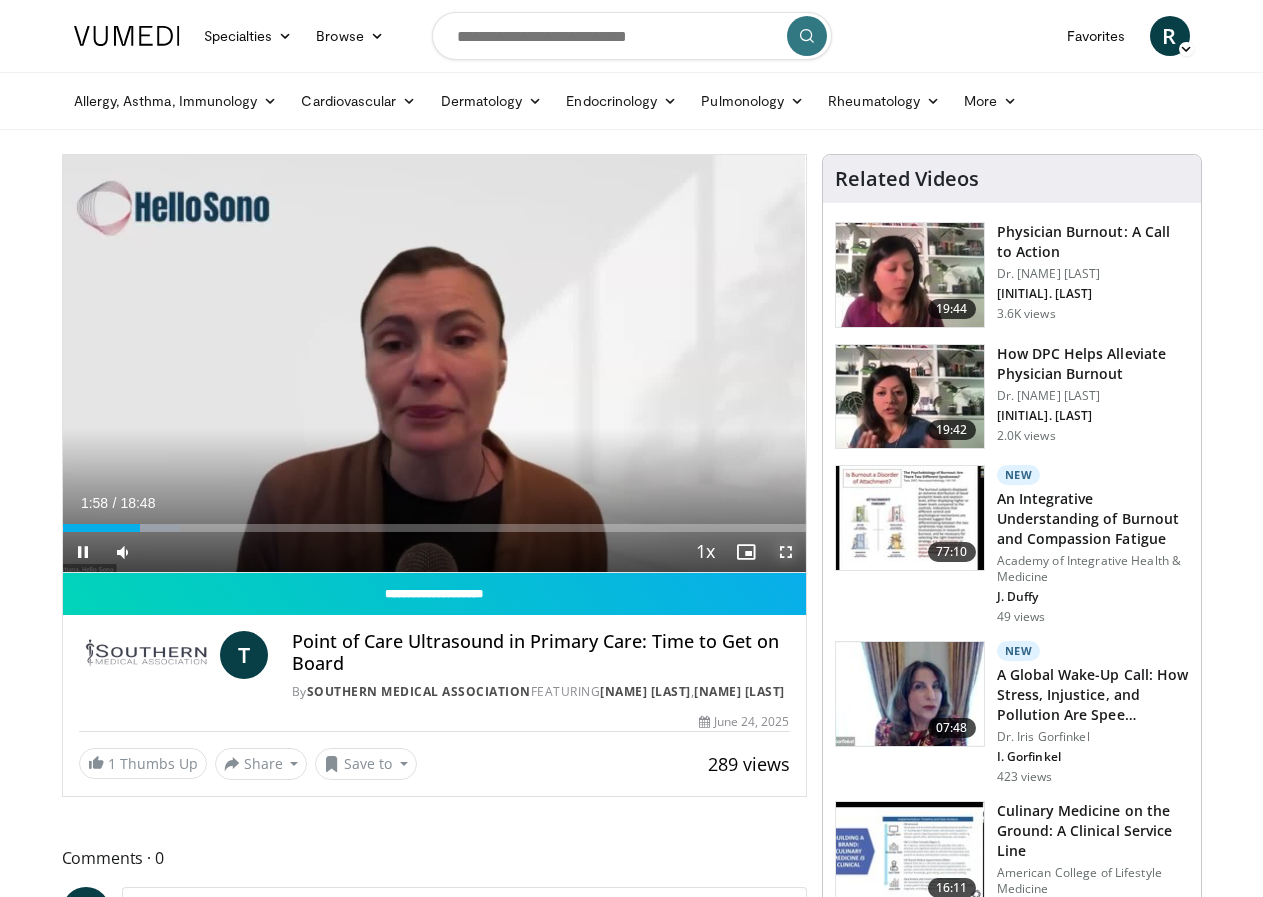 click at bounding box center [786, 552] 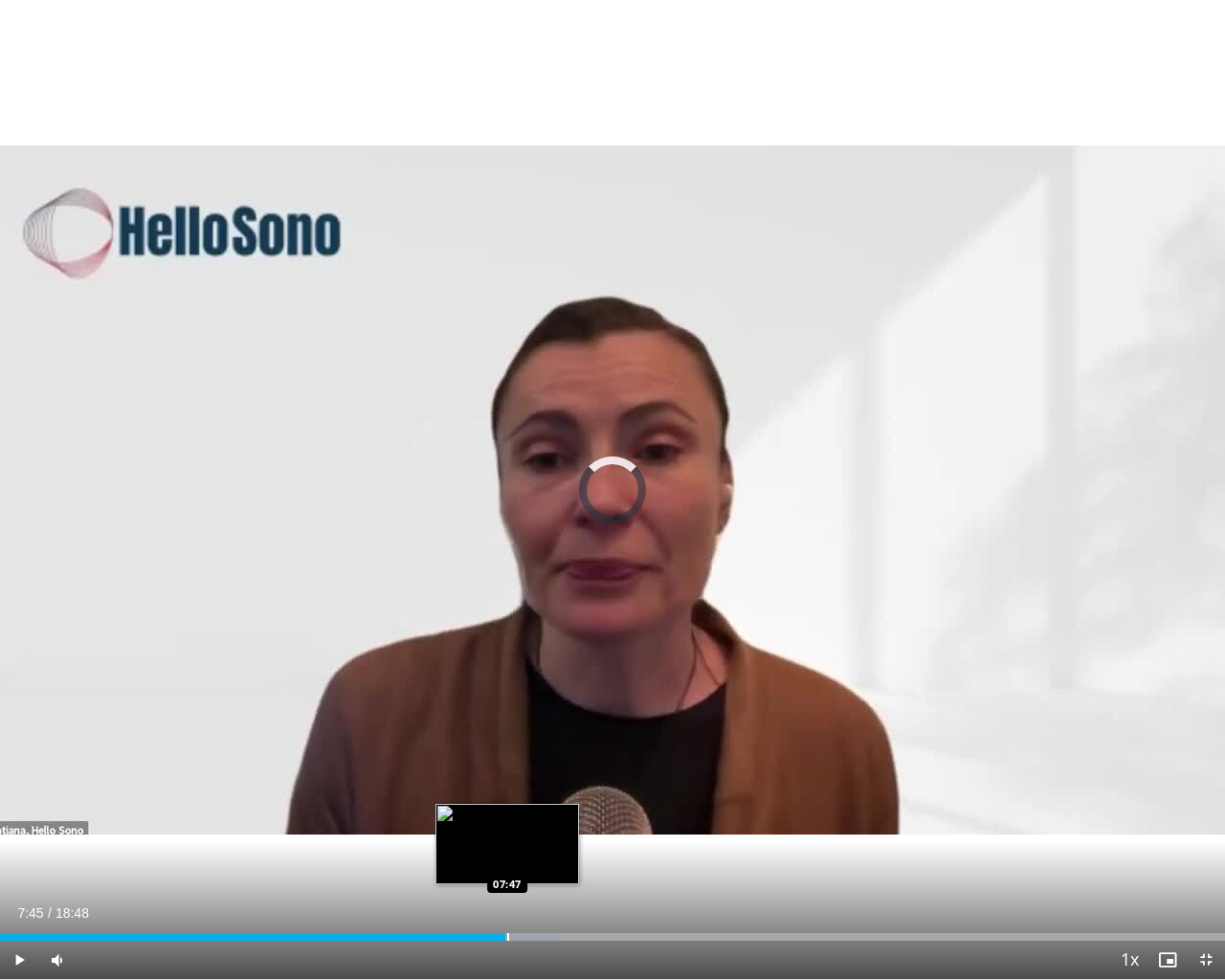 drag, startPoint x: 465, startPoint y: 937, endPoint x: 506, endPoint y: 937, distance: 41 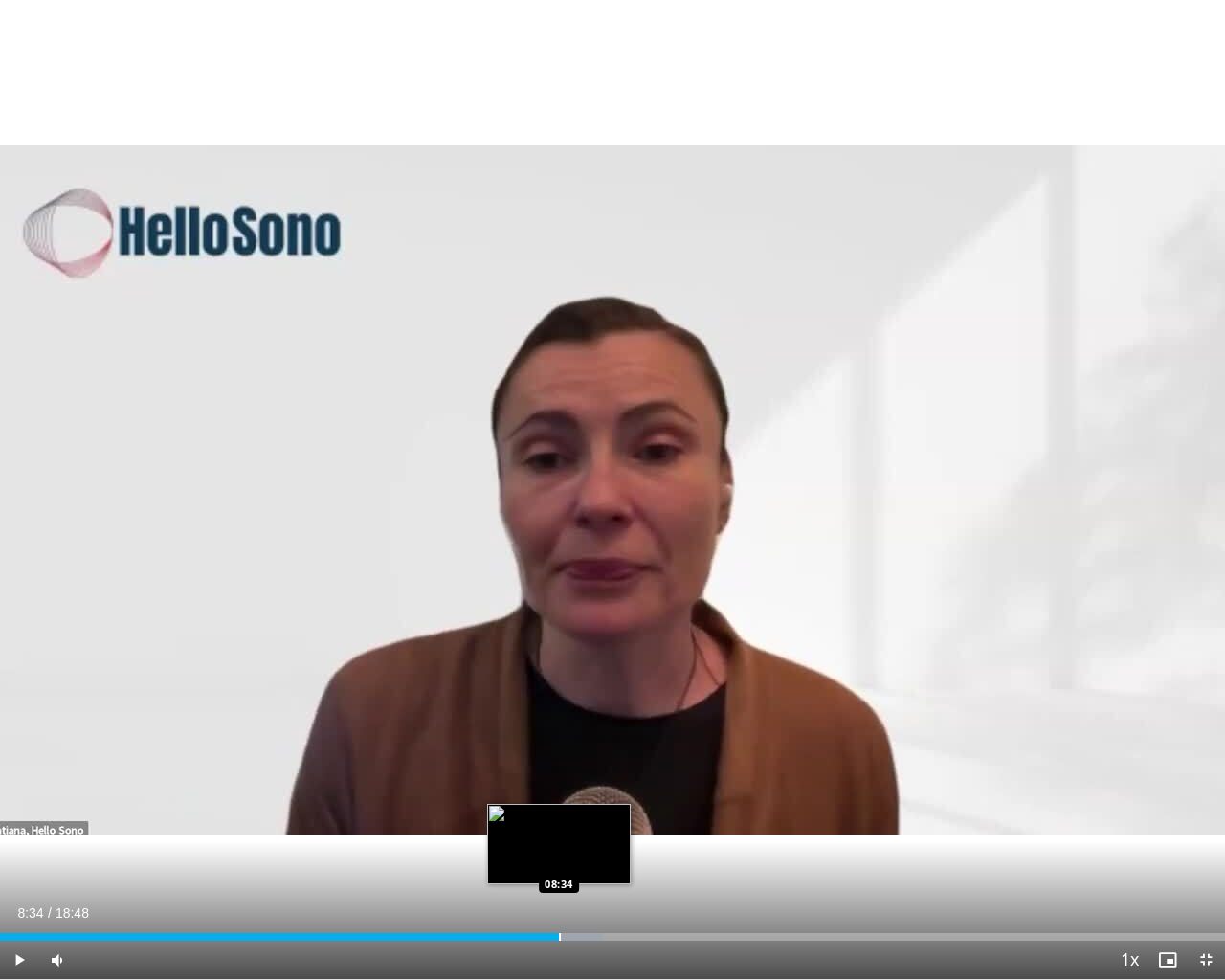 drag, startPoint x: 546, startPoint y: 932, endPoint x: 560, endPoint y: 932, distance: 14 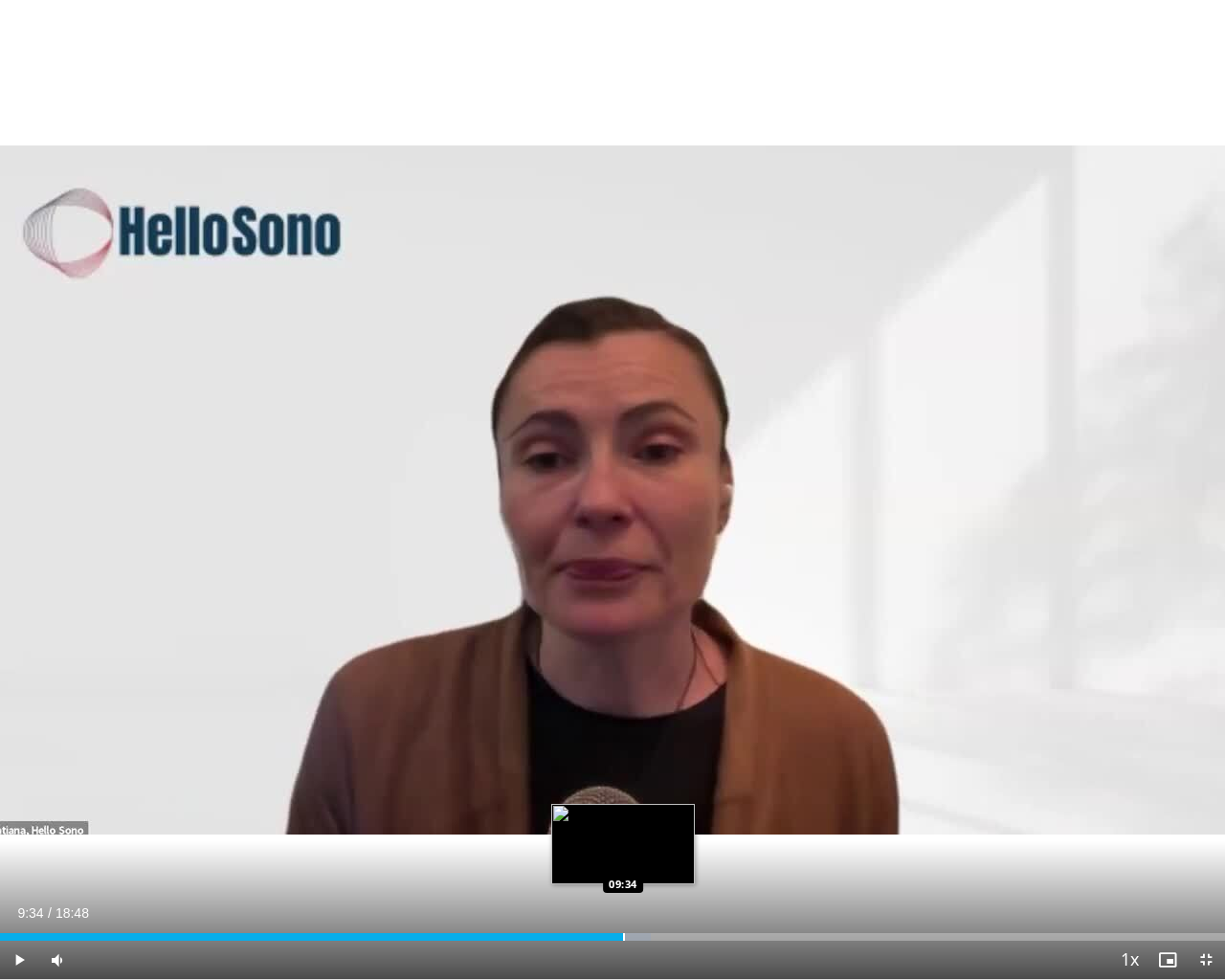 drag, startPoint x: 563, startPoint y: 934, endPoint x: 623, endPoint y: 933, distance: 60.008333 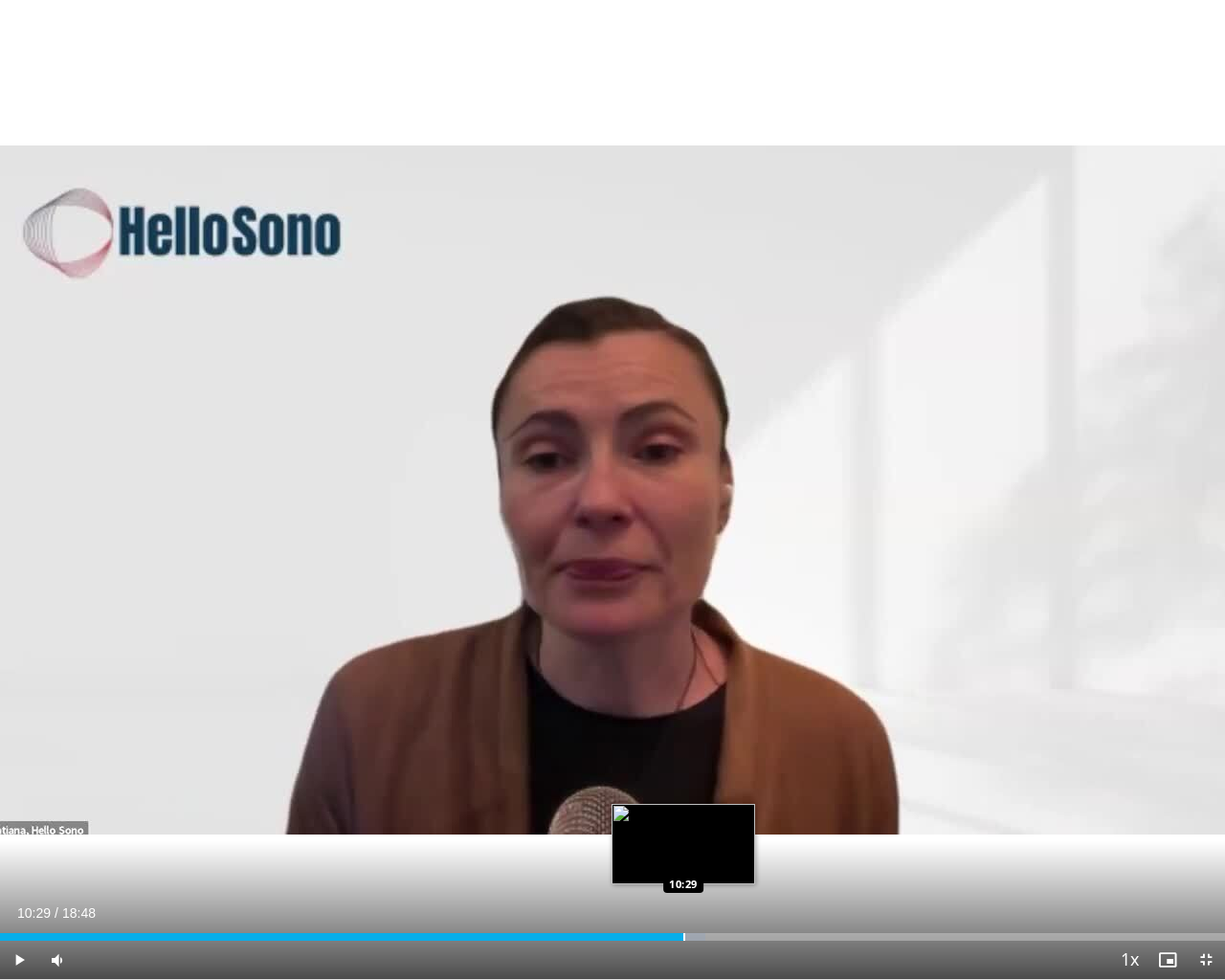 drag, startPoint x: 638, startPoint y: 934, endPoint x: 683, endPoint y: 934, distance: 45 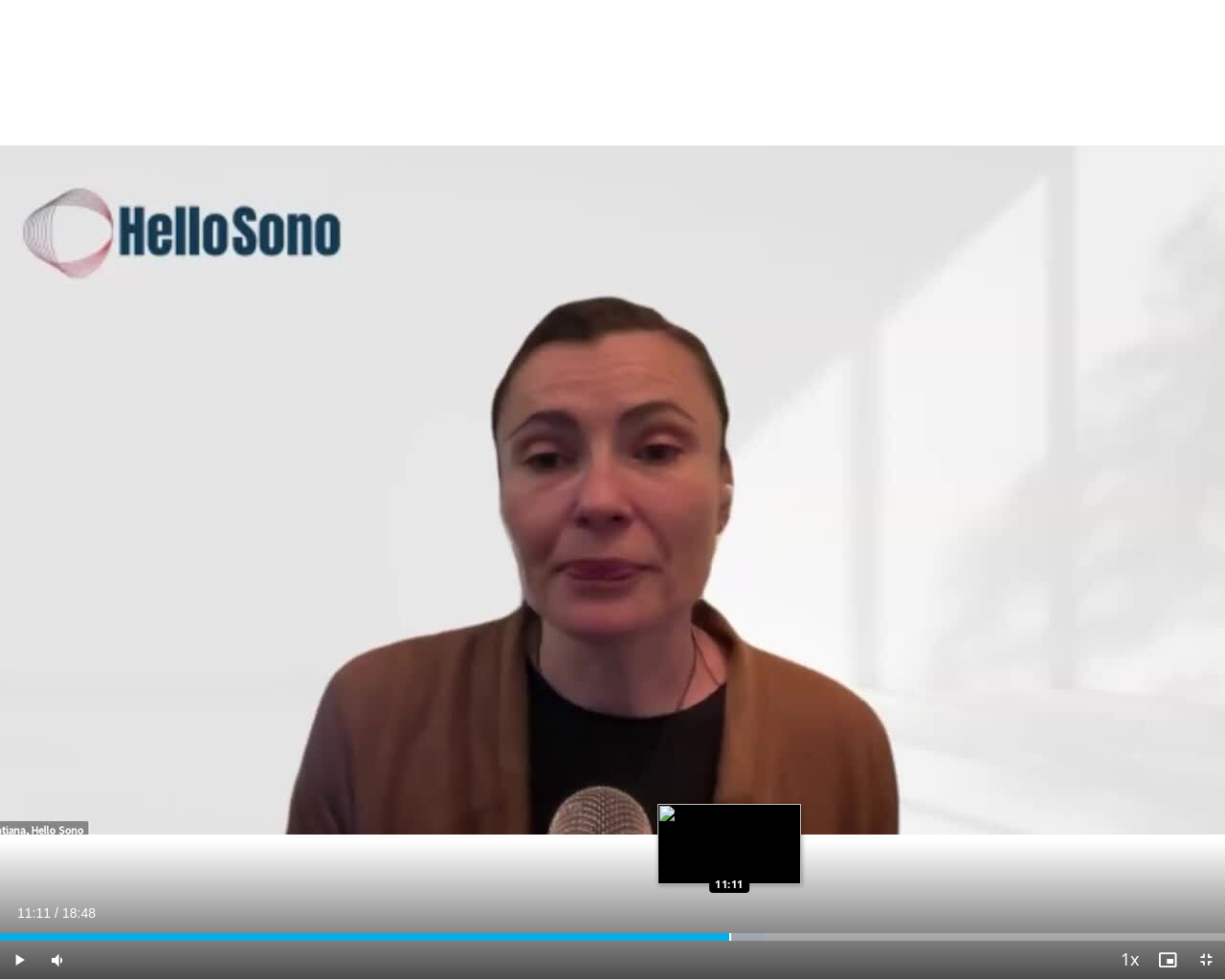 drag, startPoint x: 686, startPoint y: 935, endPoint x: 729, endPoint y: 935, distance: 43 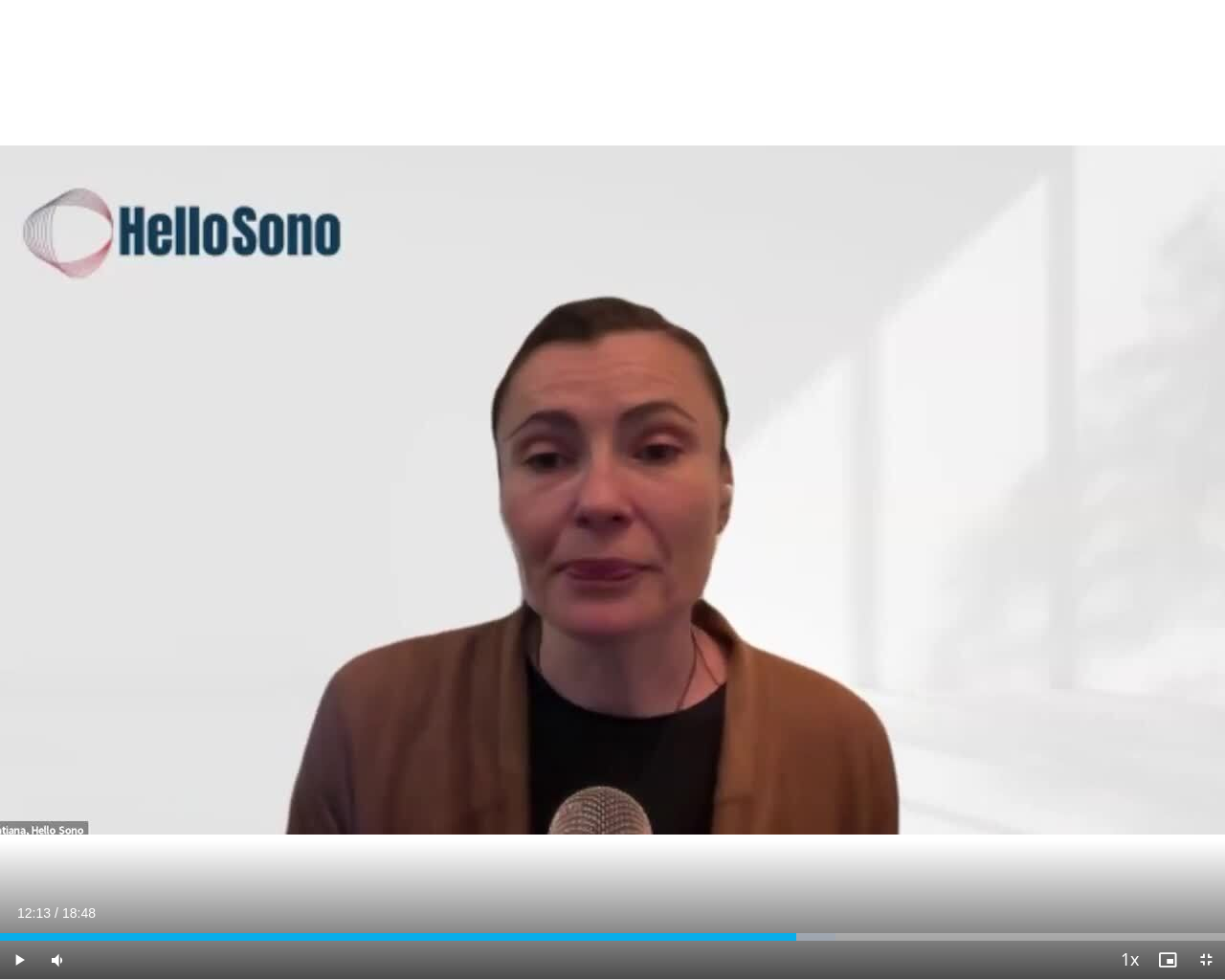 drag, startPoint x: 743, startPoint y: 930, endPoint x: 796, endPoint y: 943, distance: 54.57105 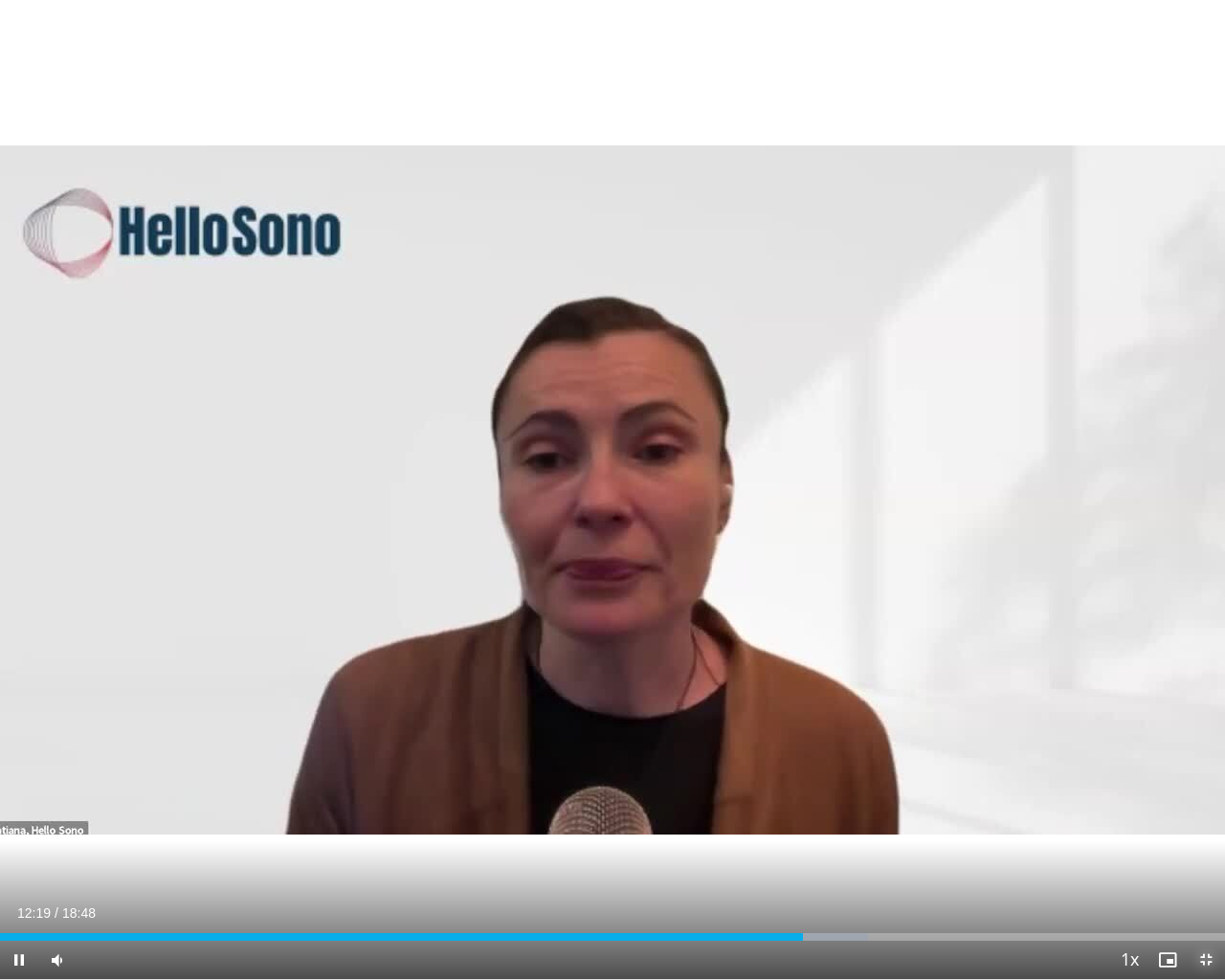 click at bounding box center [1206, 960] 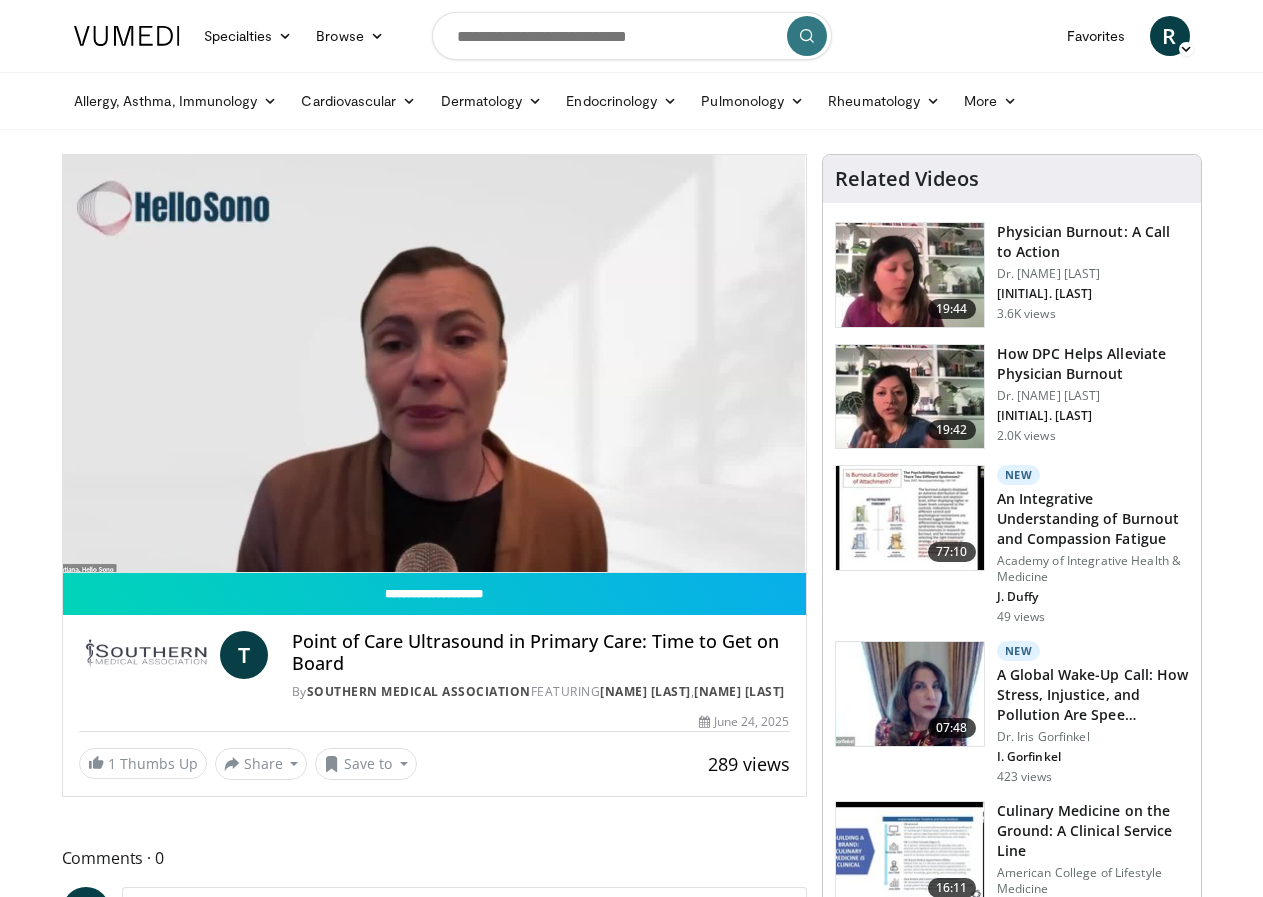 click at bounding box center (910, 275) 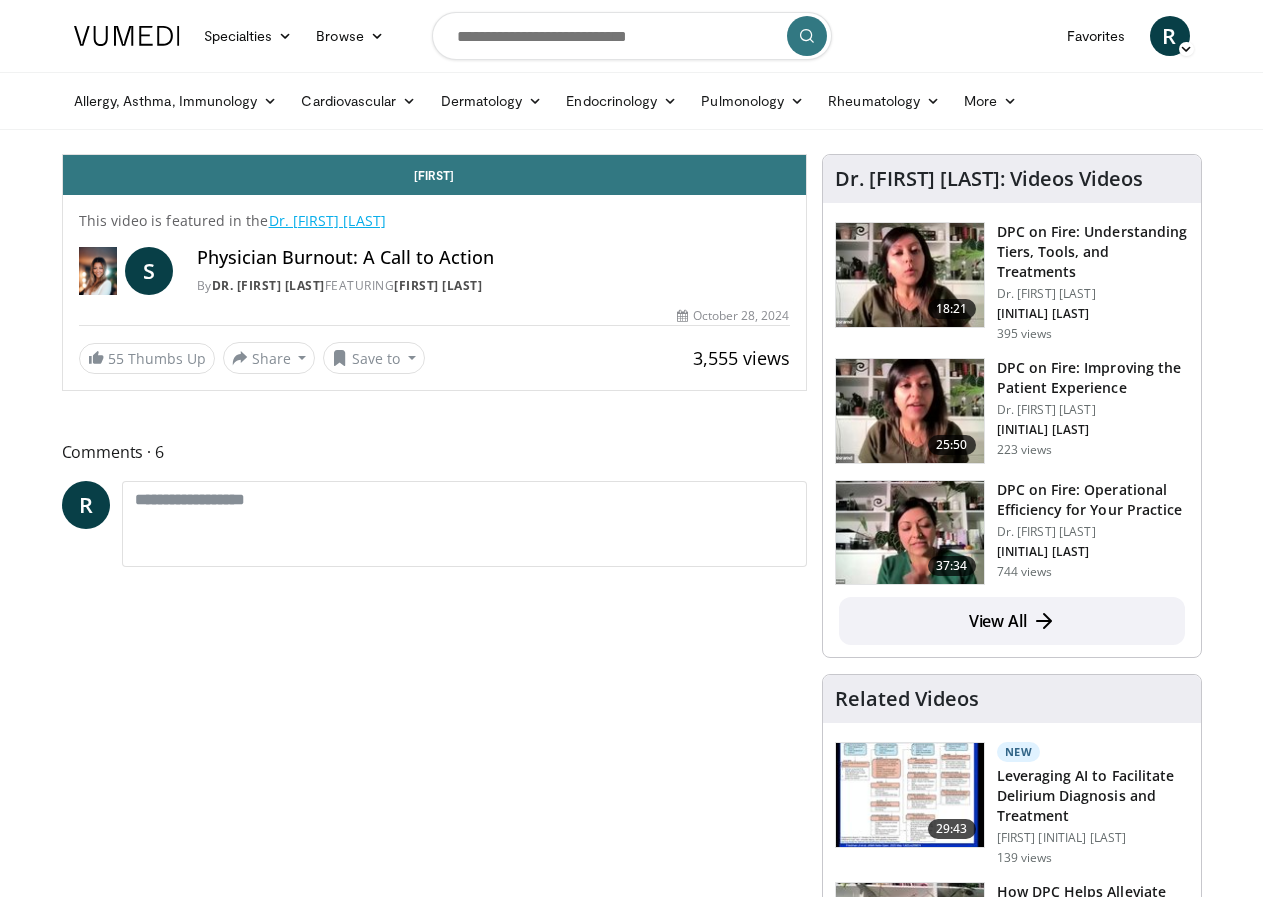 scroll, scrollTop: 0, scrollLeft: 0, axis: both 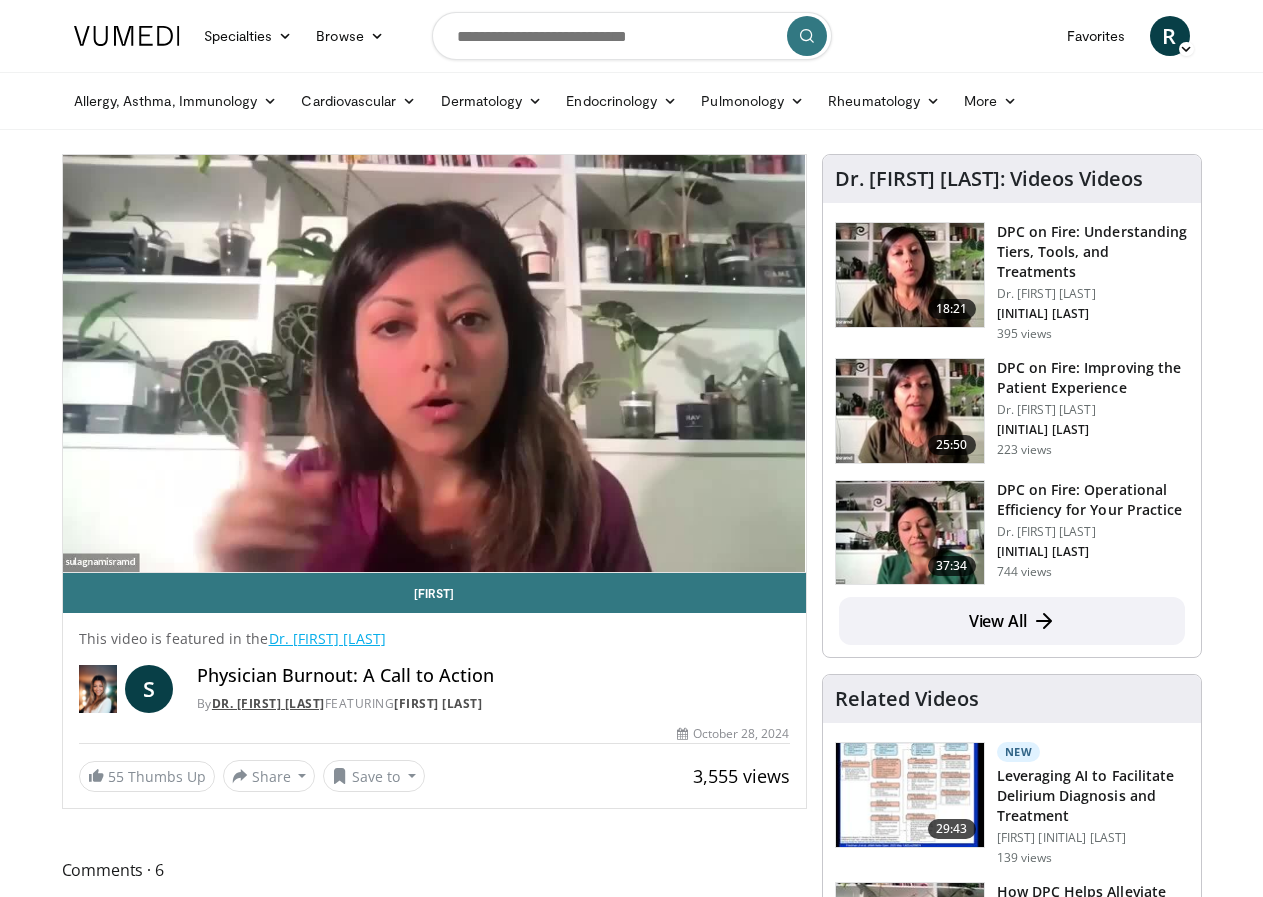 click on "Dr. [FIRST] [LAST]" at bounding box center [268, 703] 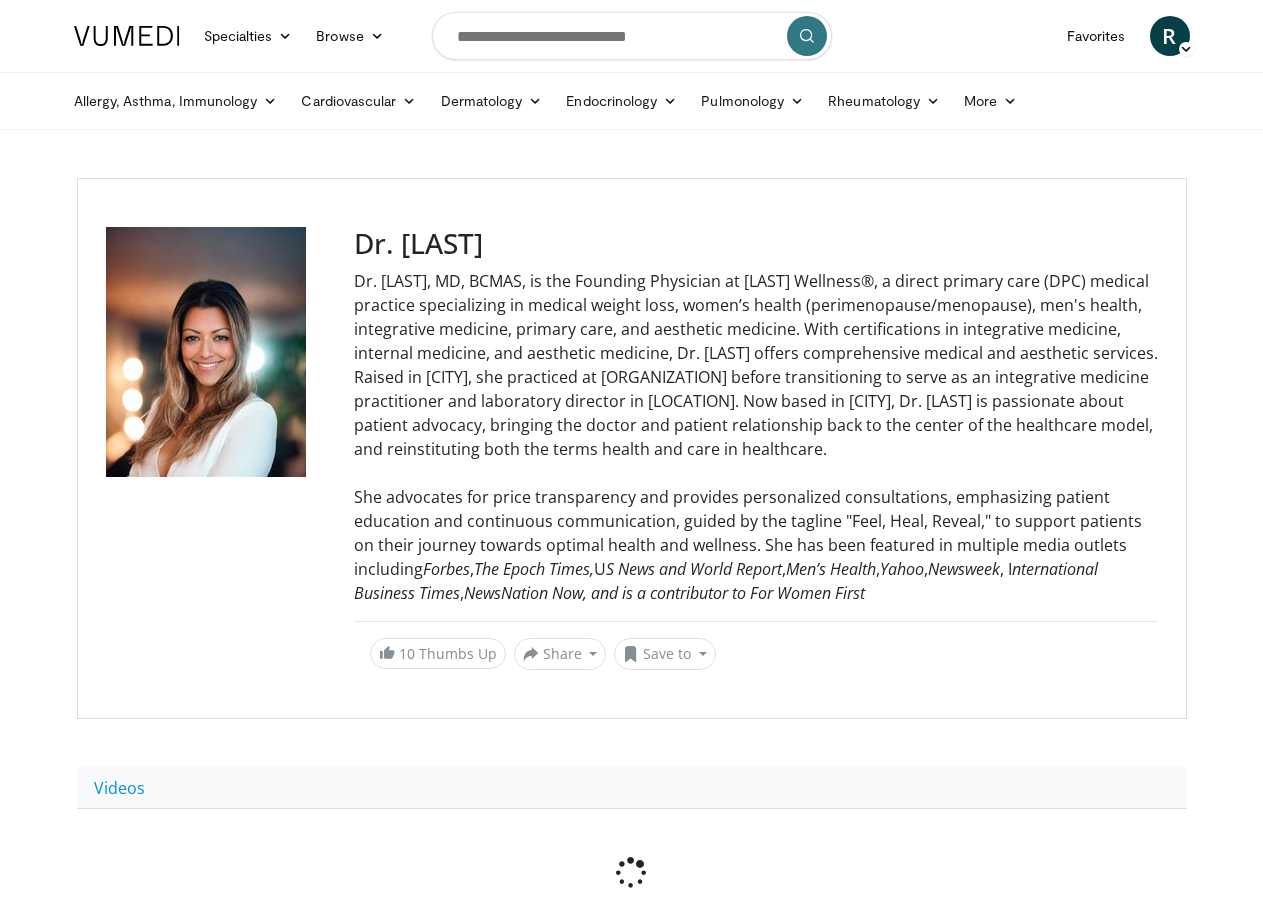 scroll, scrollTop: 0, scrollLeft: 0, axis: both 